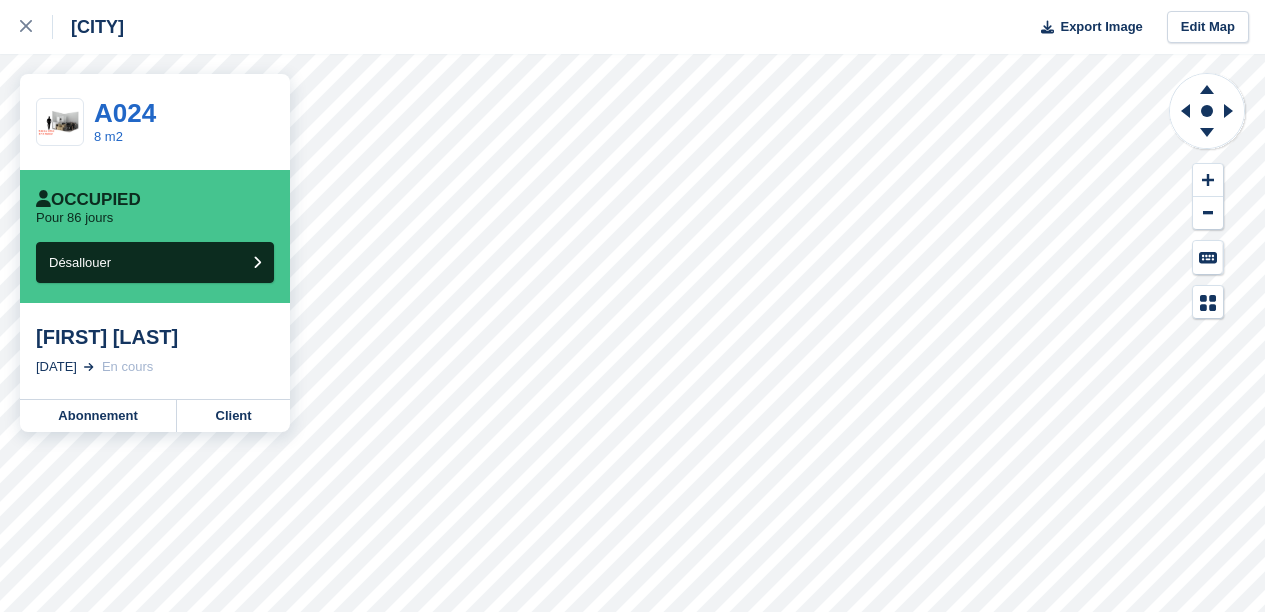 scroll, scrollTop: 0, scrollLeft: 0, axis: both 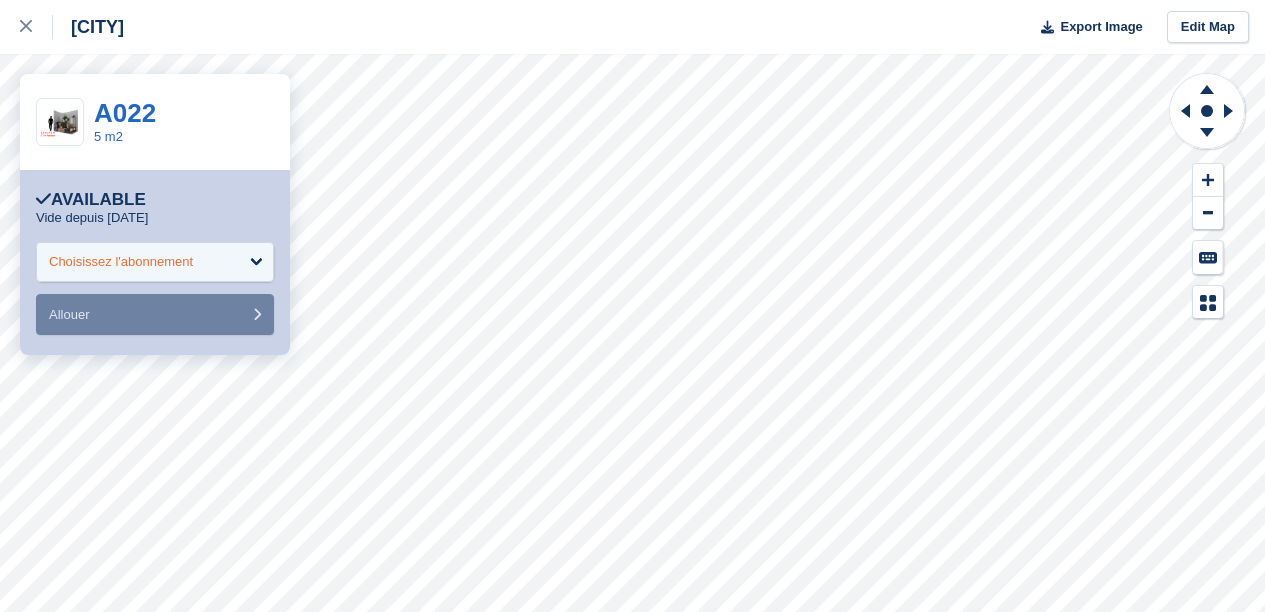 click on "Choisissez l'abonnement" at bounding box center [155, 262] 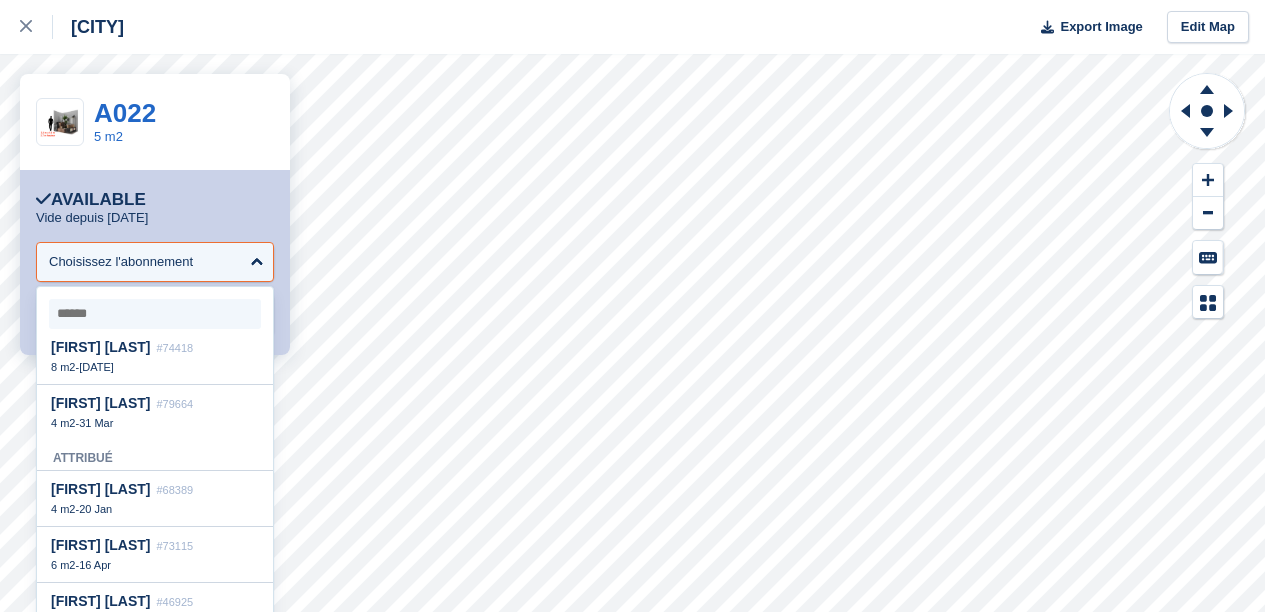 scroll, scrollTop: 0, scrollLeft: 0, axis: both 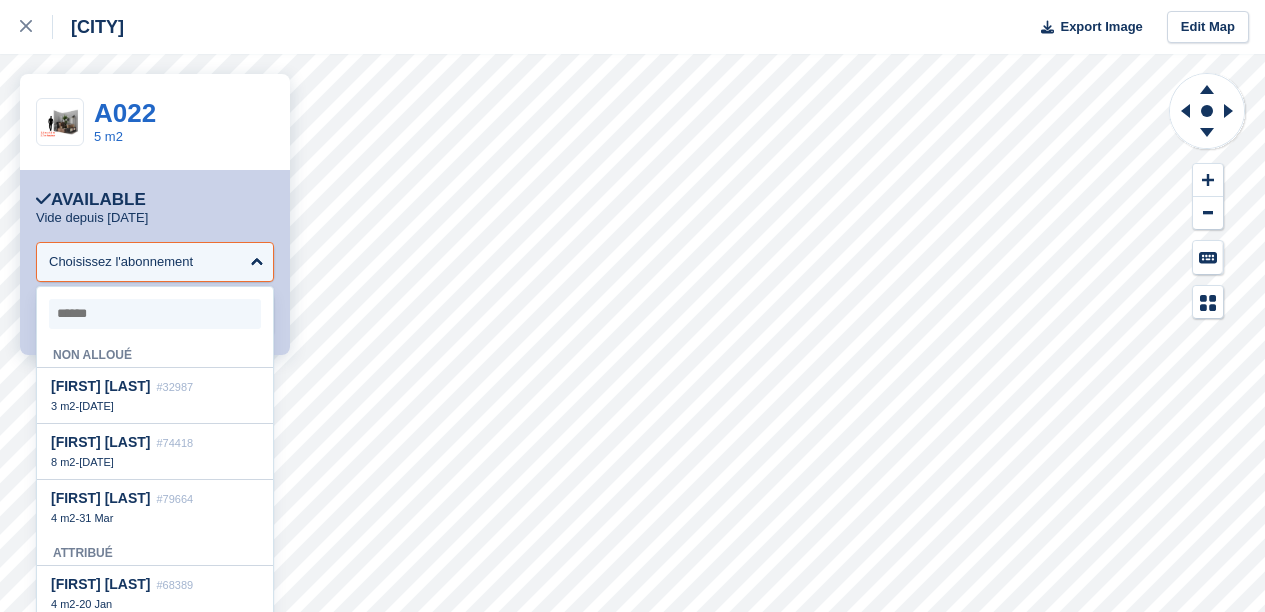 click on "Briançon Export Image Edit Map" at bounding box center (632, 27) 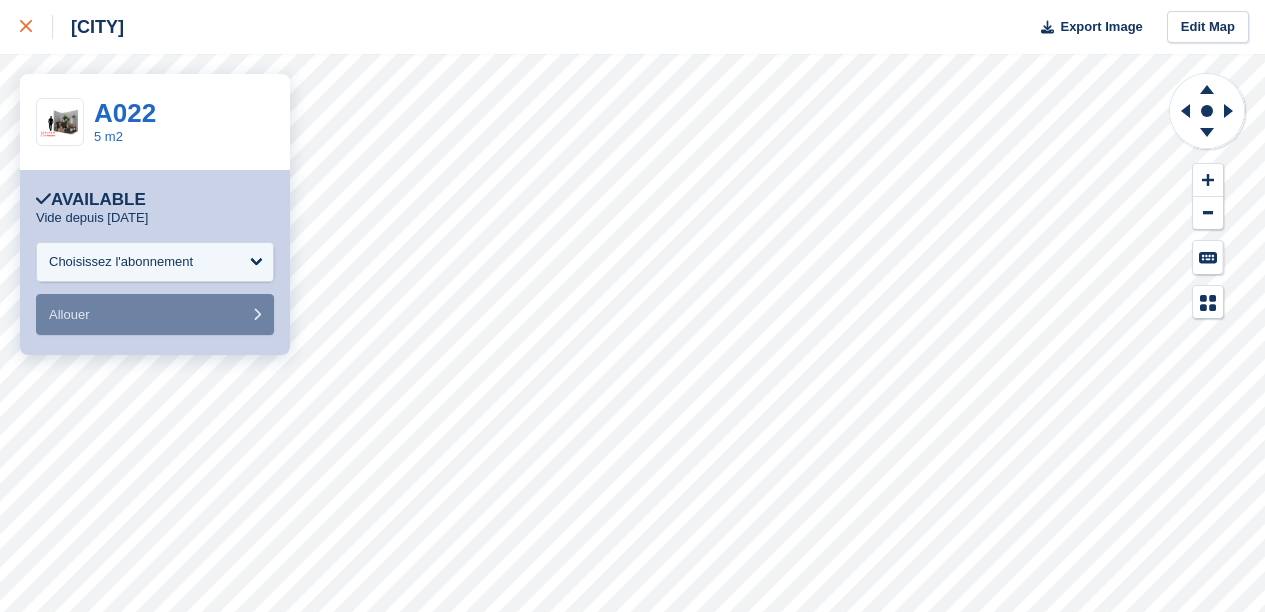 click 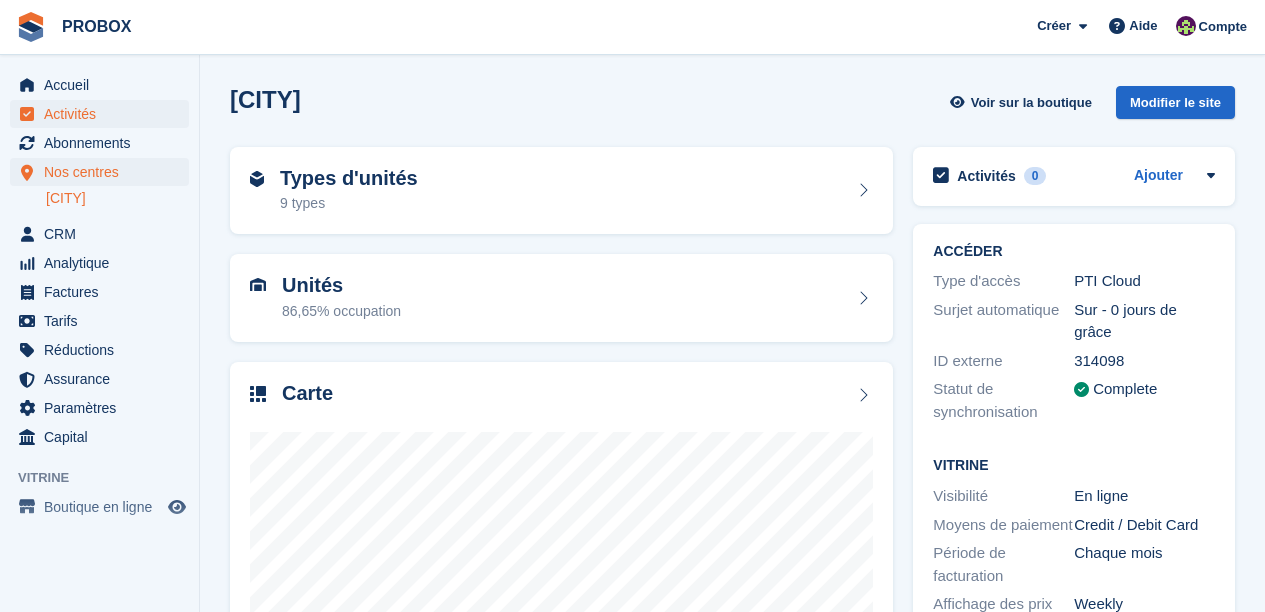 scroll, scrollTop: 0, scrollLeft: 0, axis: both 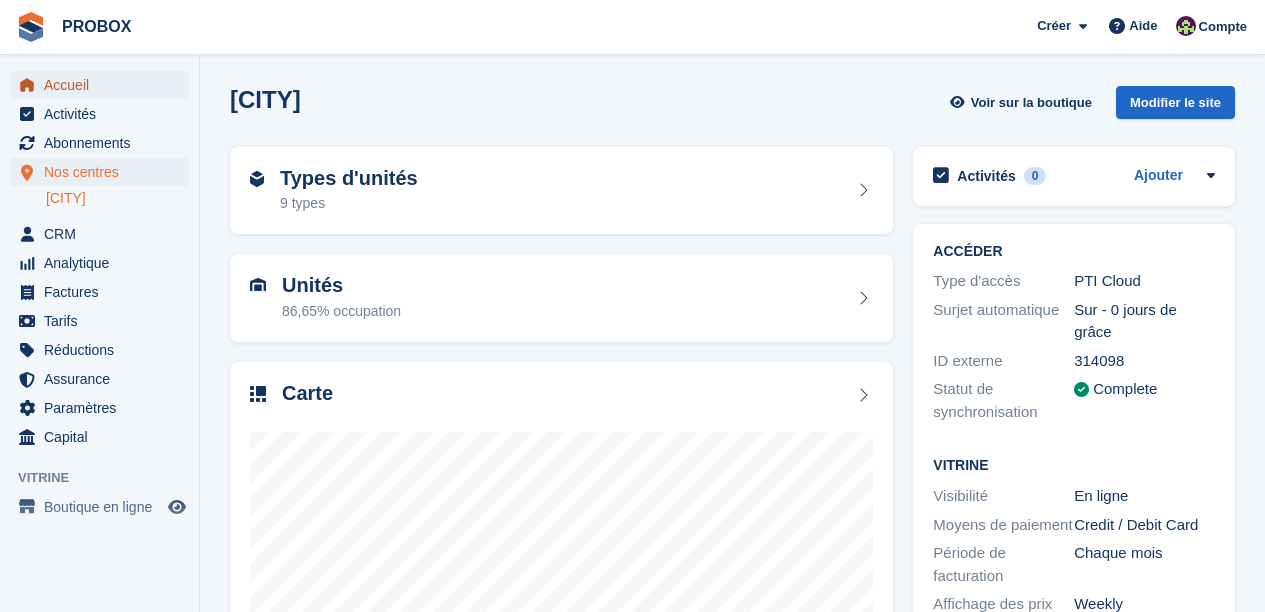 click on "Accueil" at bounding box center (104, 85) 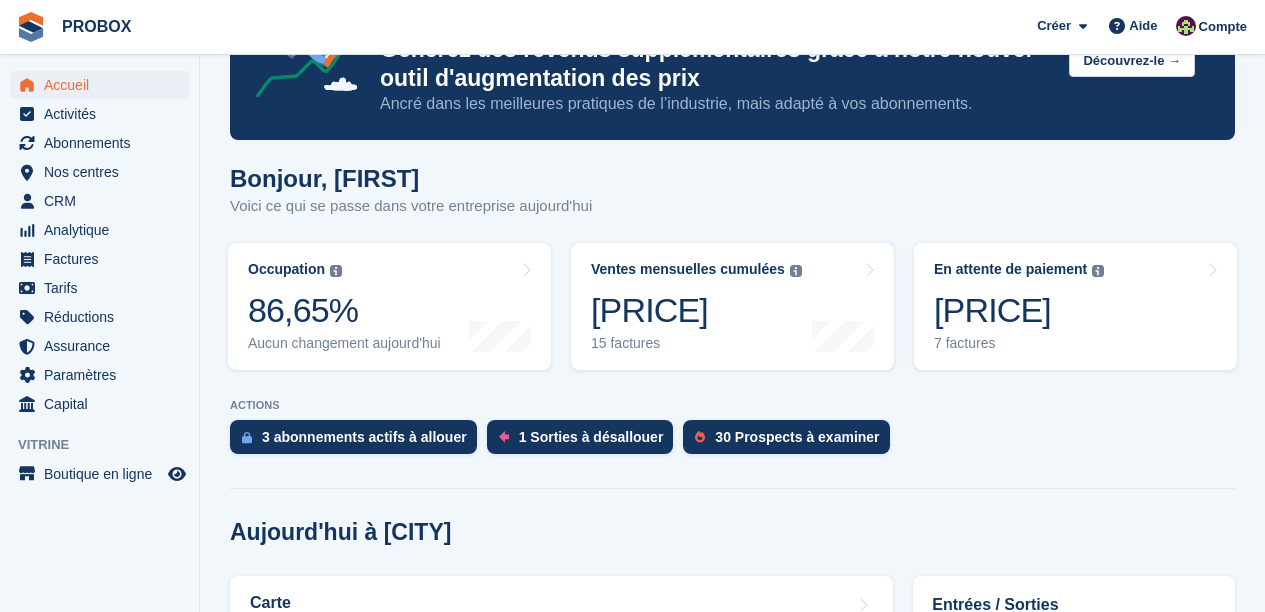 scroll, scrollTop: 105, scrollLeft: 0, axis: vertical 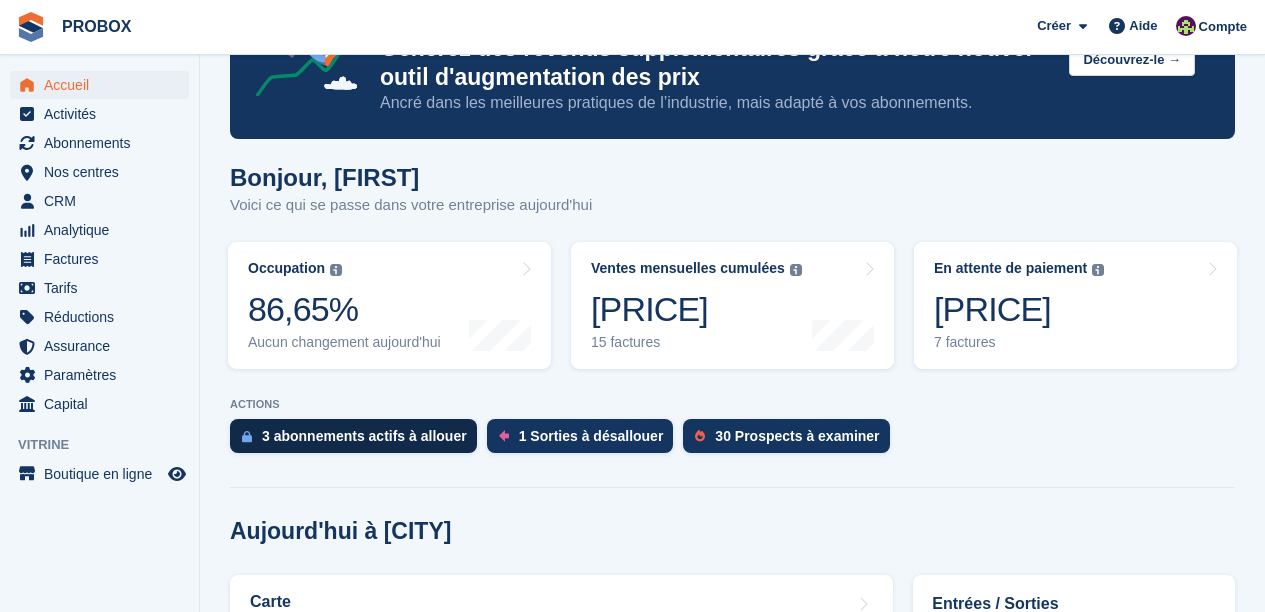 click on "3
abonnements actifs à allouer" at bounding box center [364, 436] 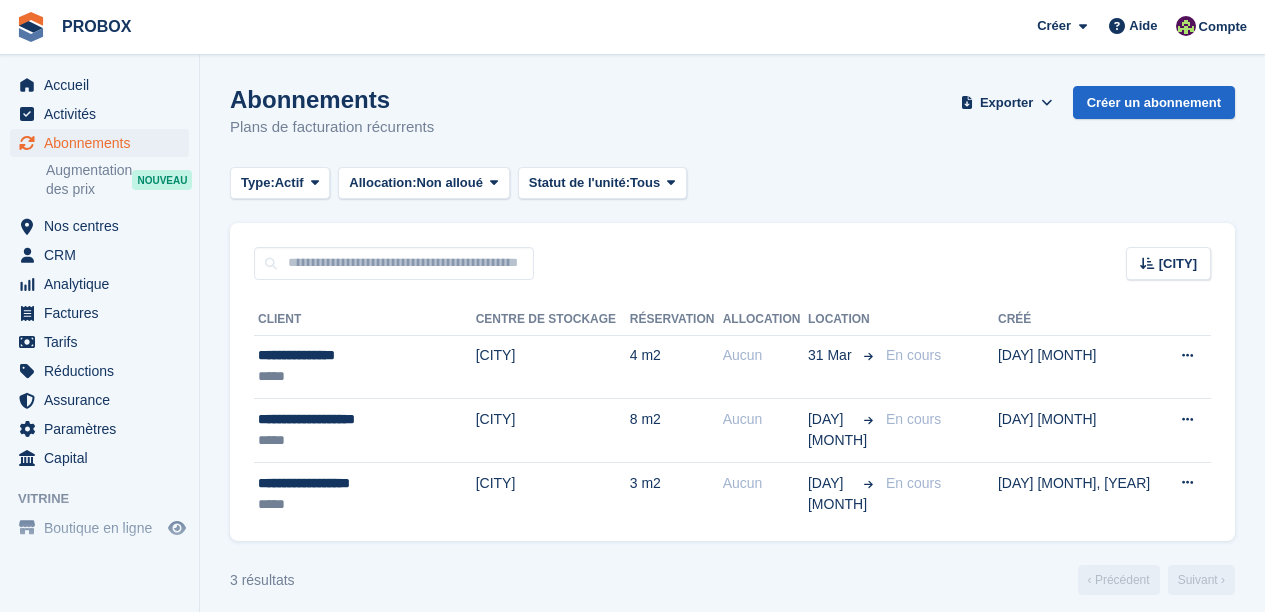 scroll, scrollTop: 0, scrollLeft: 0, axis: both 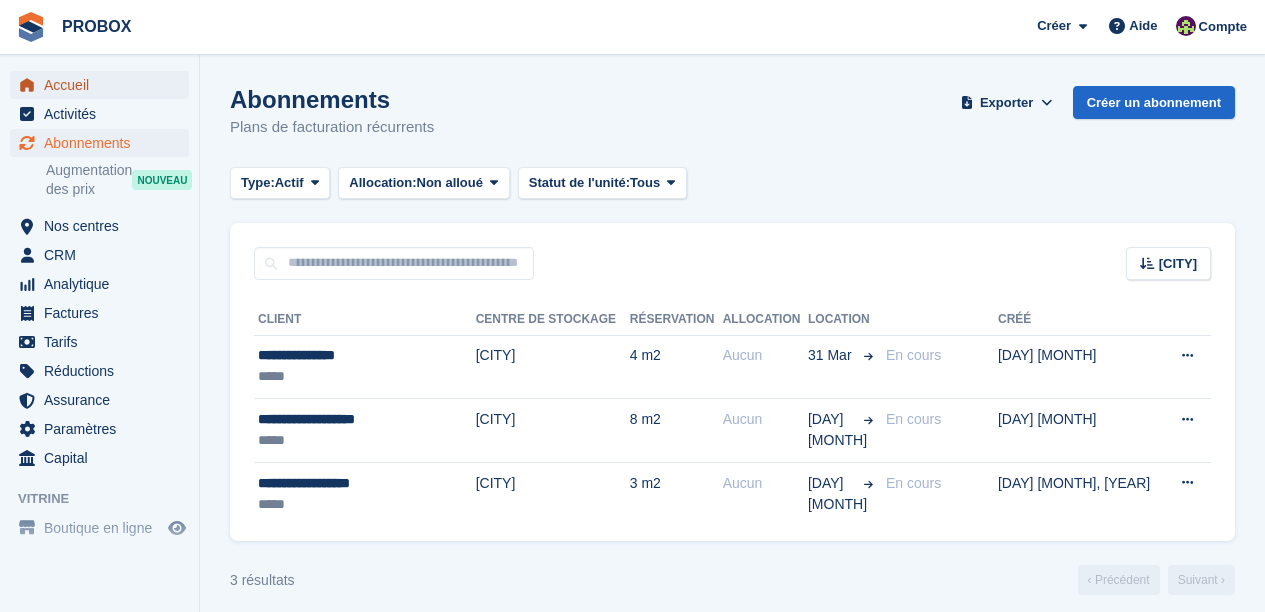 click on "Accueil" at bounding box center (104, 85) 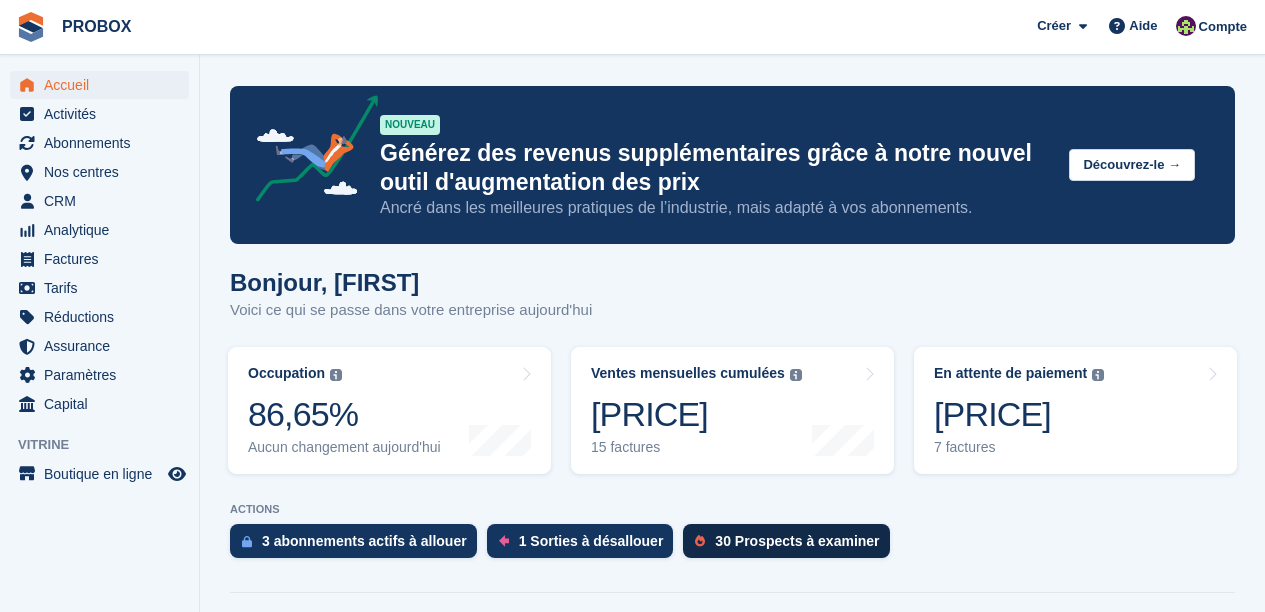 scroll, scrollTop: 0, scrollLeft: 0, axis: both 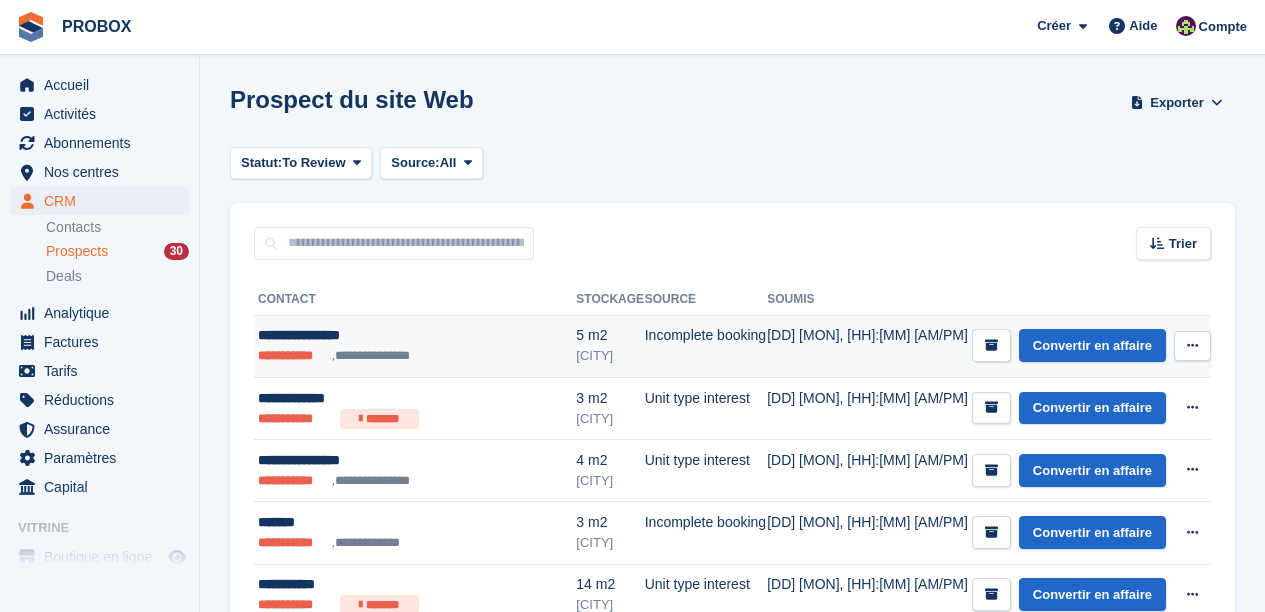 click on "**********" at bounding box center [416, 335] 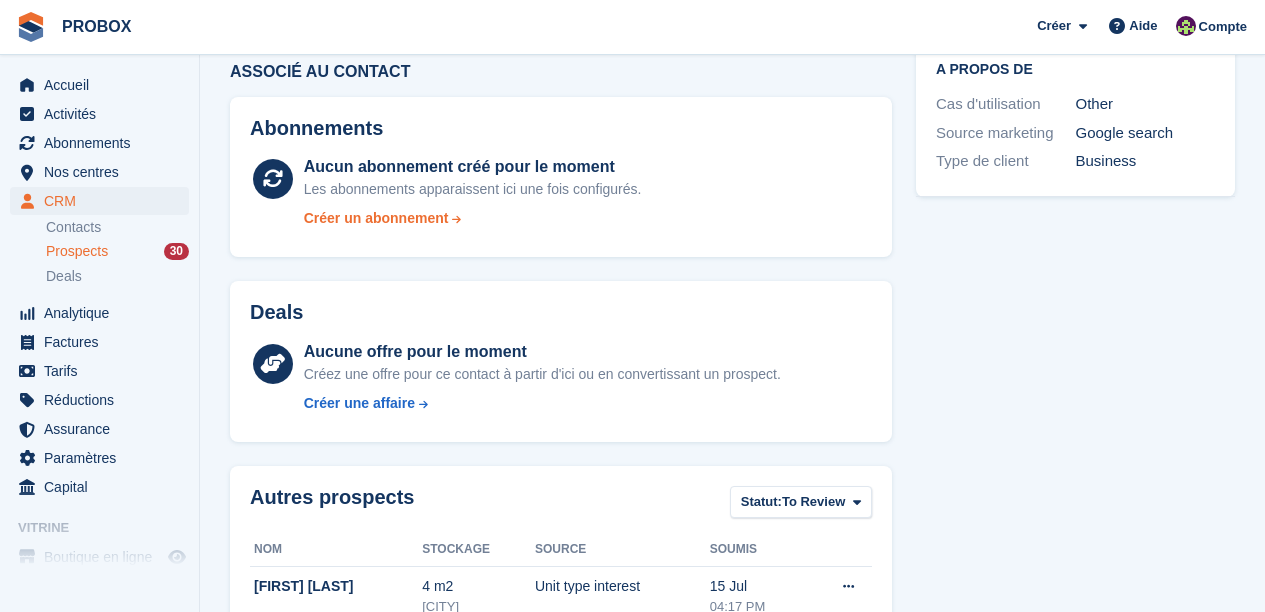 scroll, scrollTop: 405, scrollLeft: 0, axis: vertical 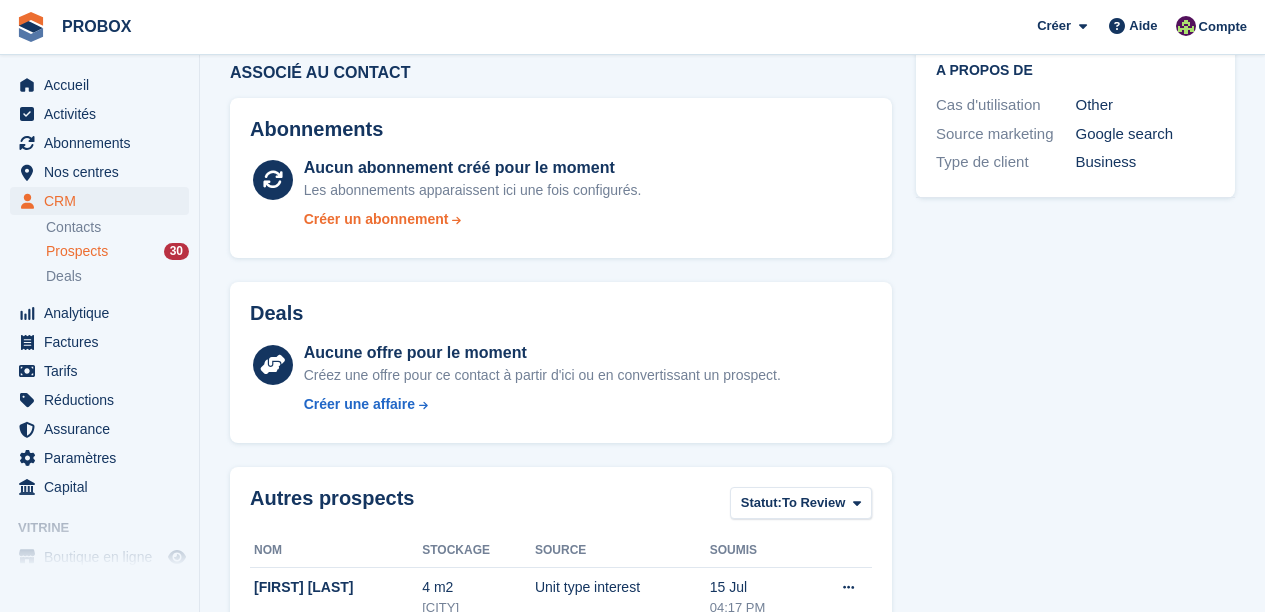click on "Créer un abonnement" at bounding box center (376, 219) 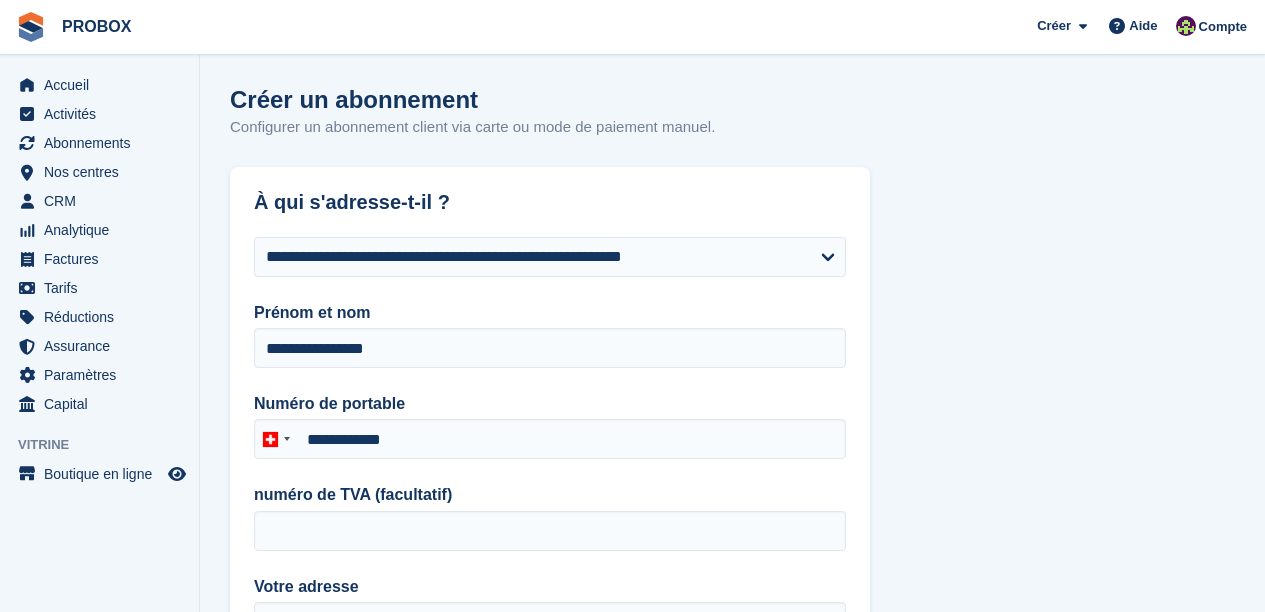 type on "**********" 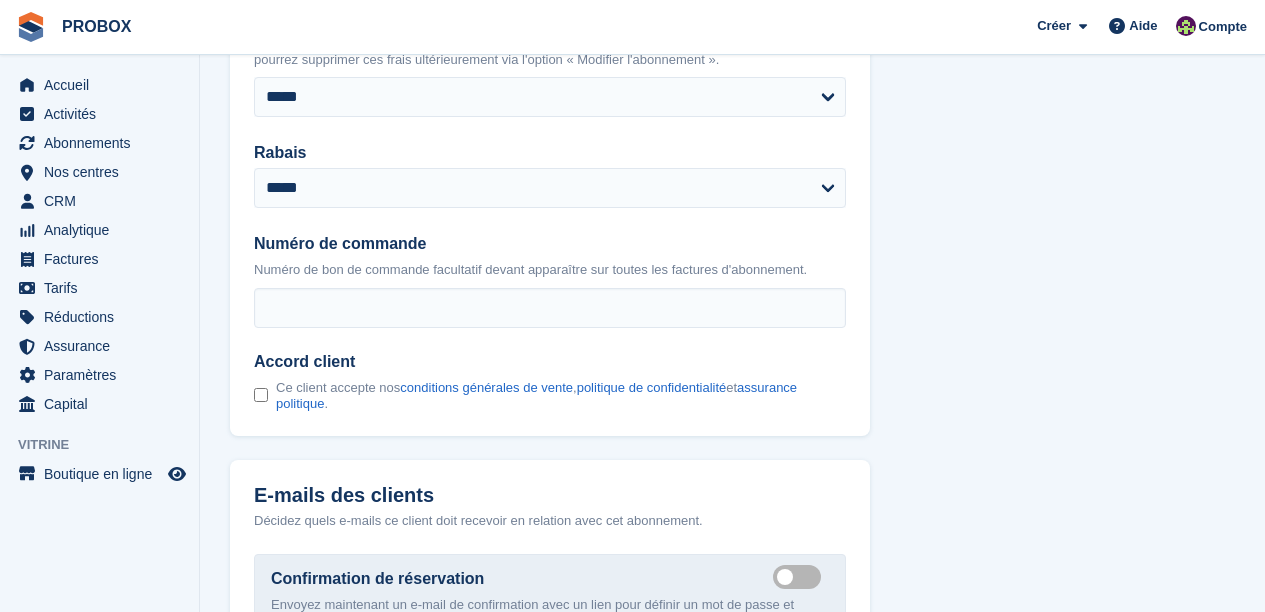 scroll, scrollTop: 1961, scrollLeft: 0, axis: vertical 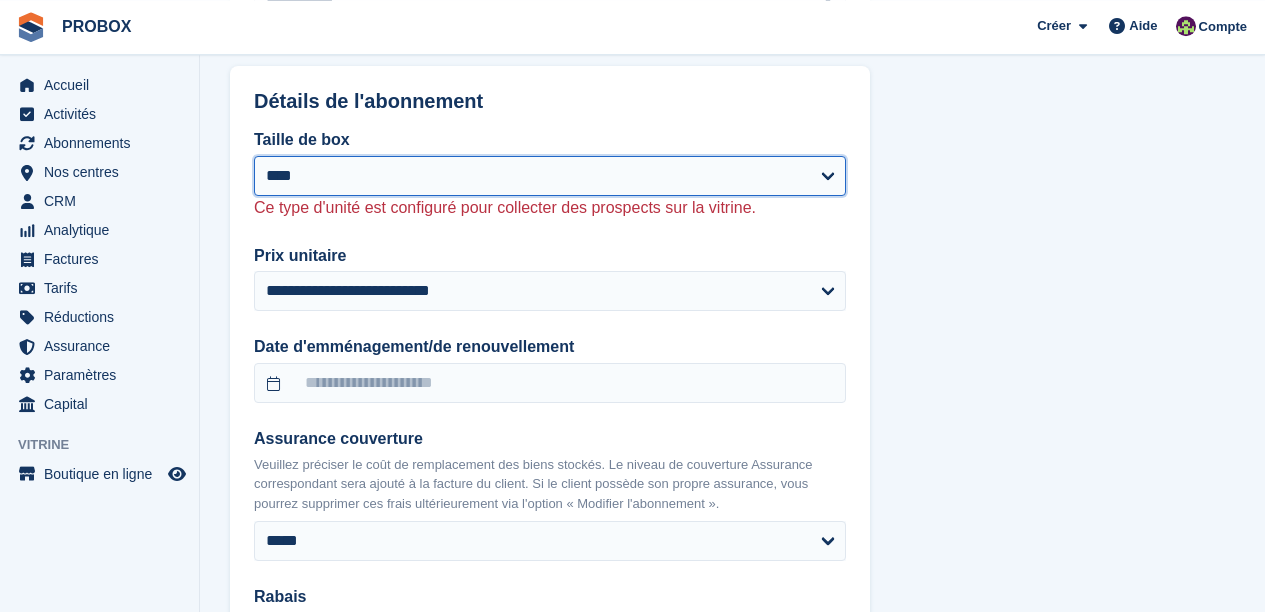 click on "****
*****
****
****
****
****
*****
*****
*****" at bounding box center (550, 176) 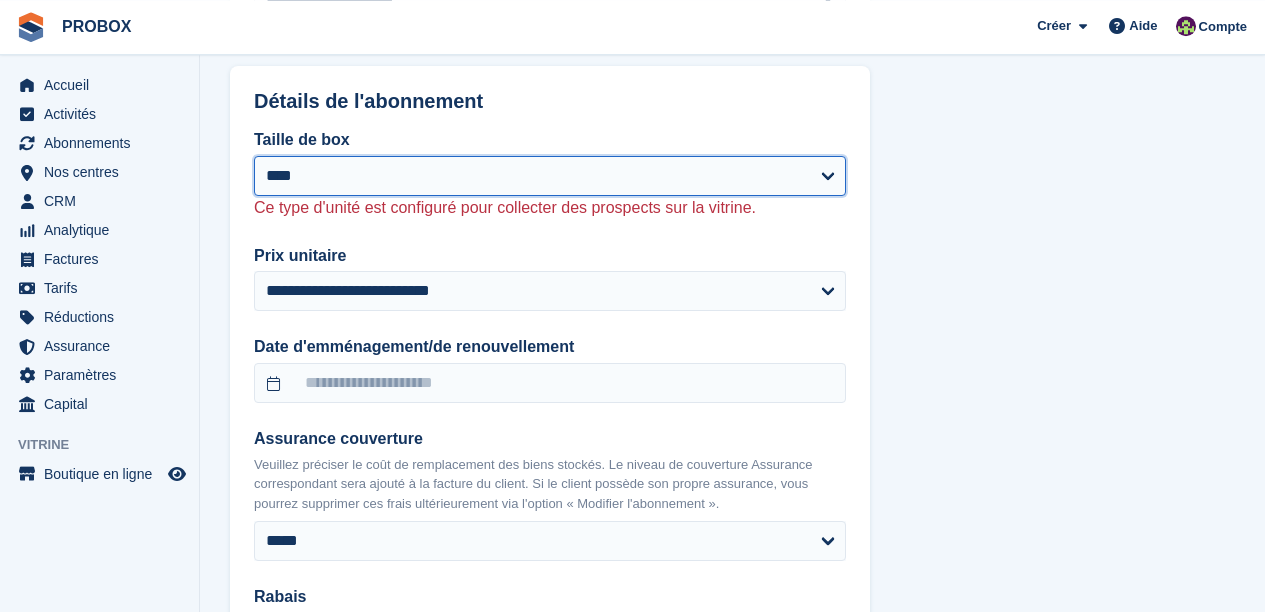 select on "*****" 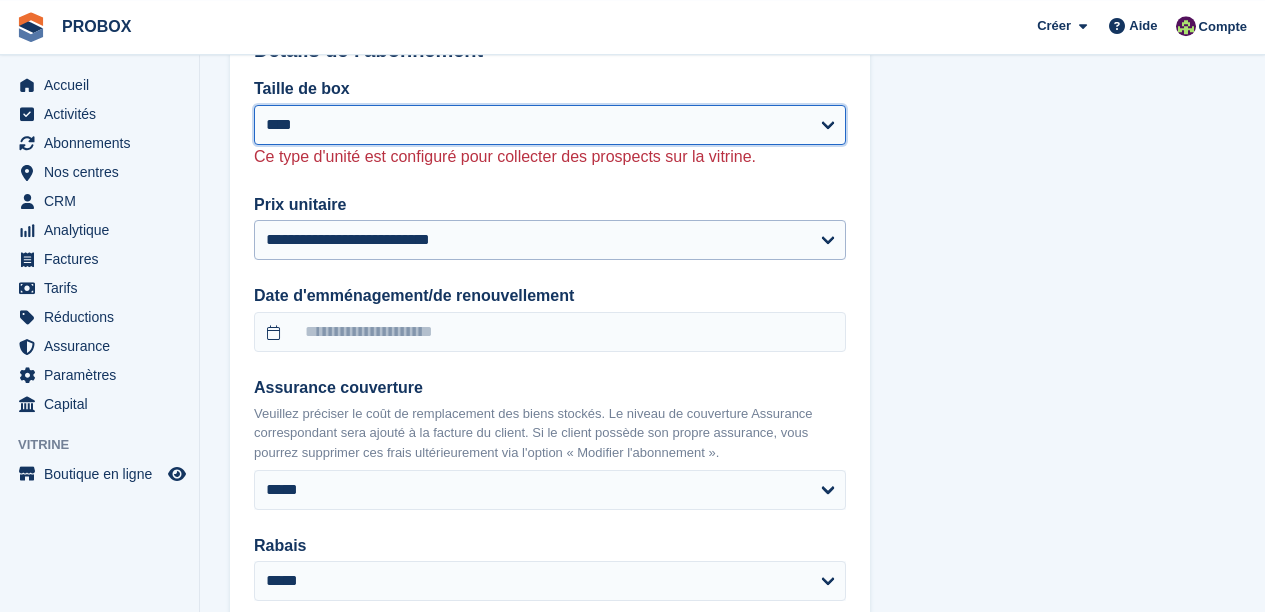 scroll, scrollTop: 1574, scrollLeft: 0, axis: vertical 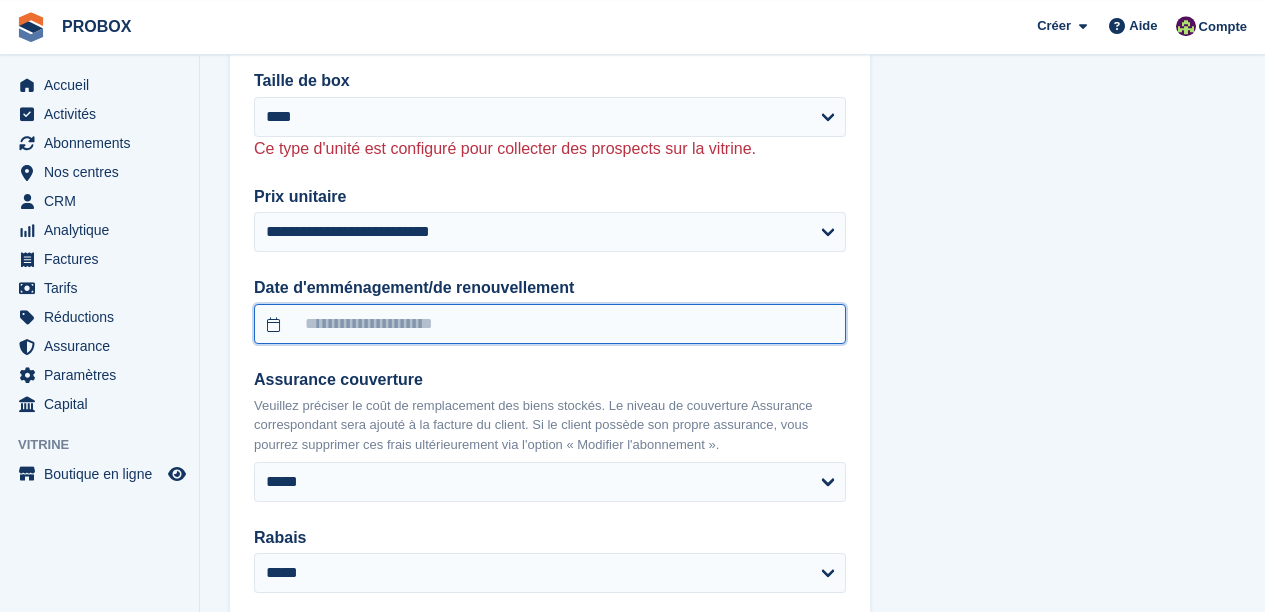click at bounding box center [550, 324] 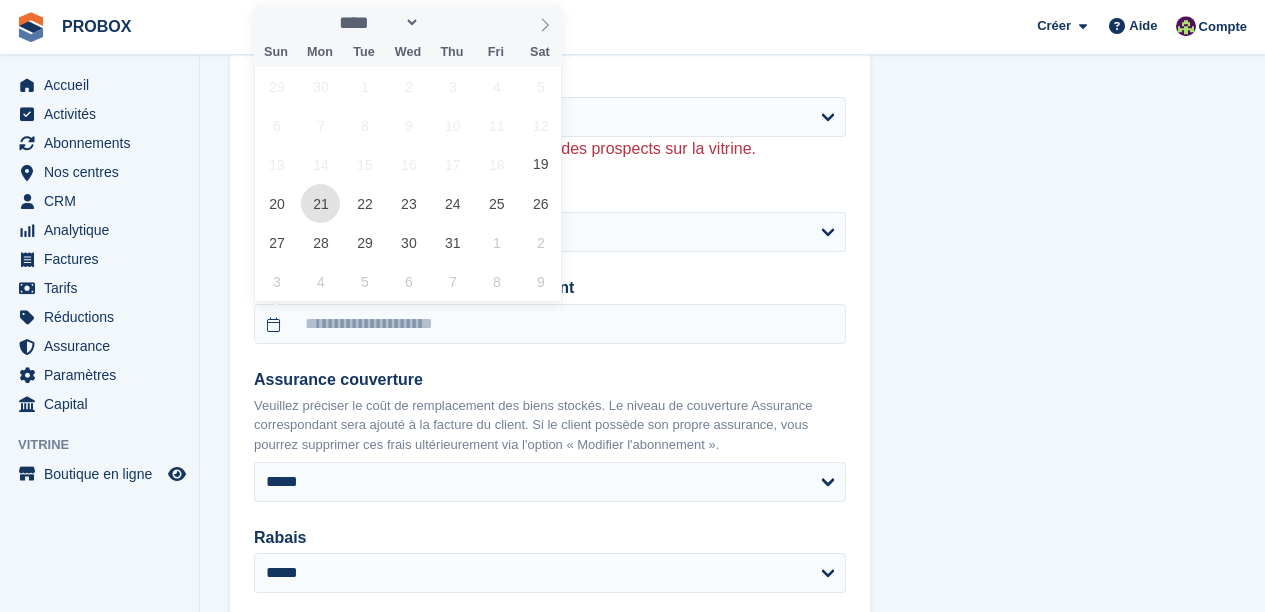 click on "21" at bounding box center [320, 203] 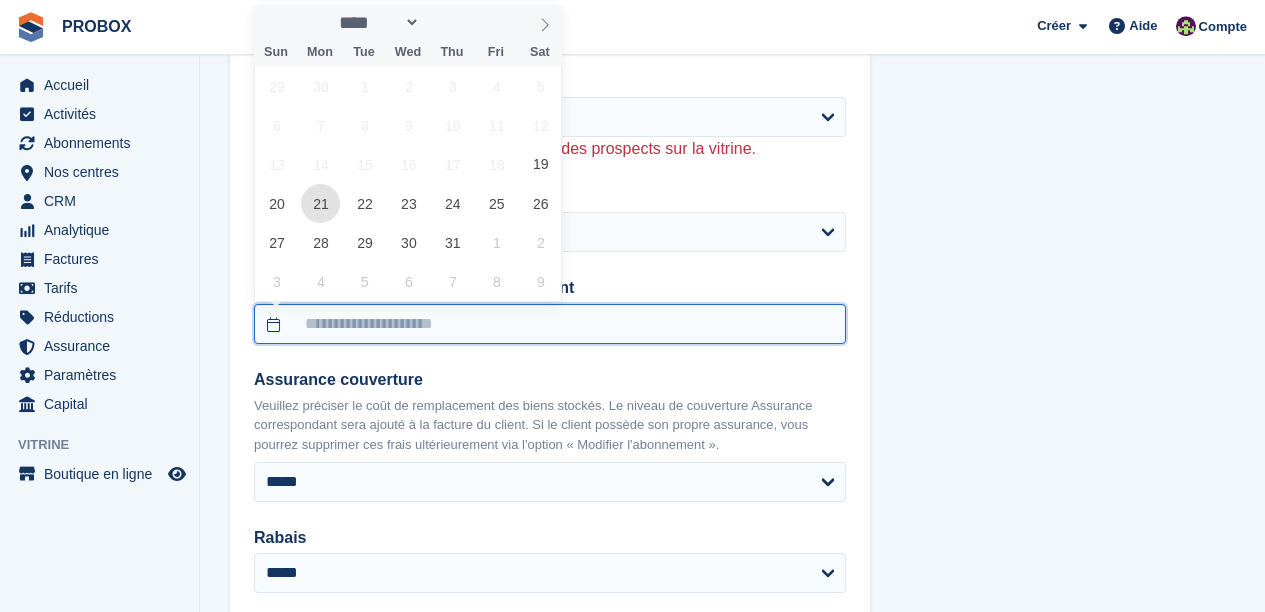 type on "**********" 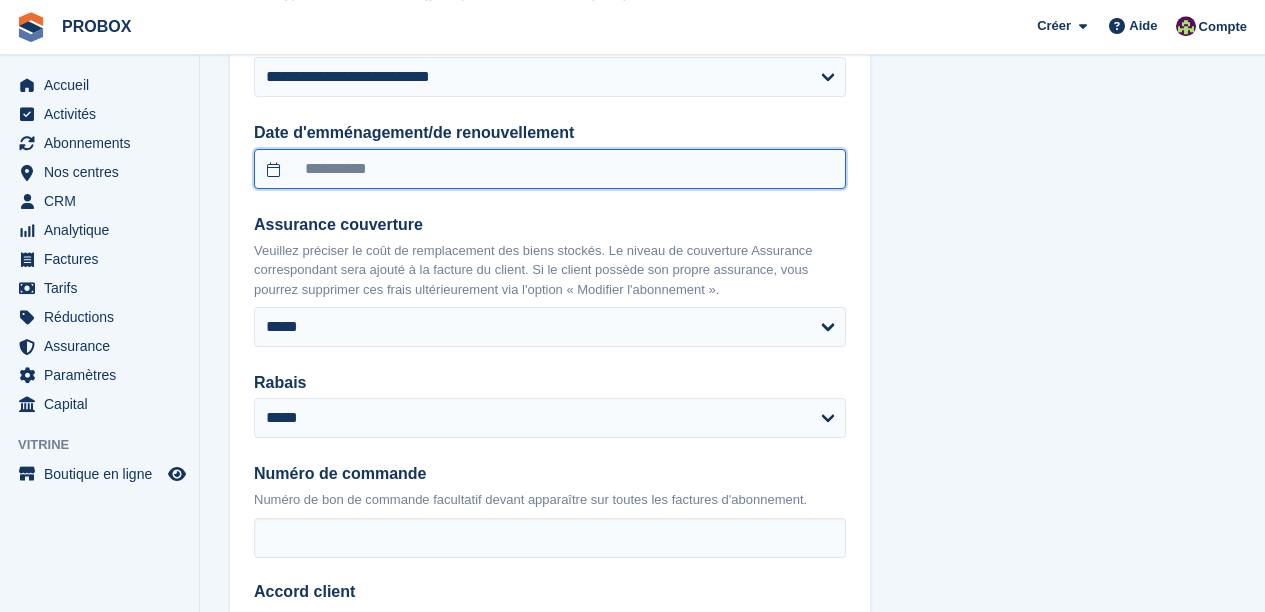 scroll, scrollTop: 1742, scrollLeft: 0, axis: vertical 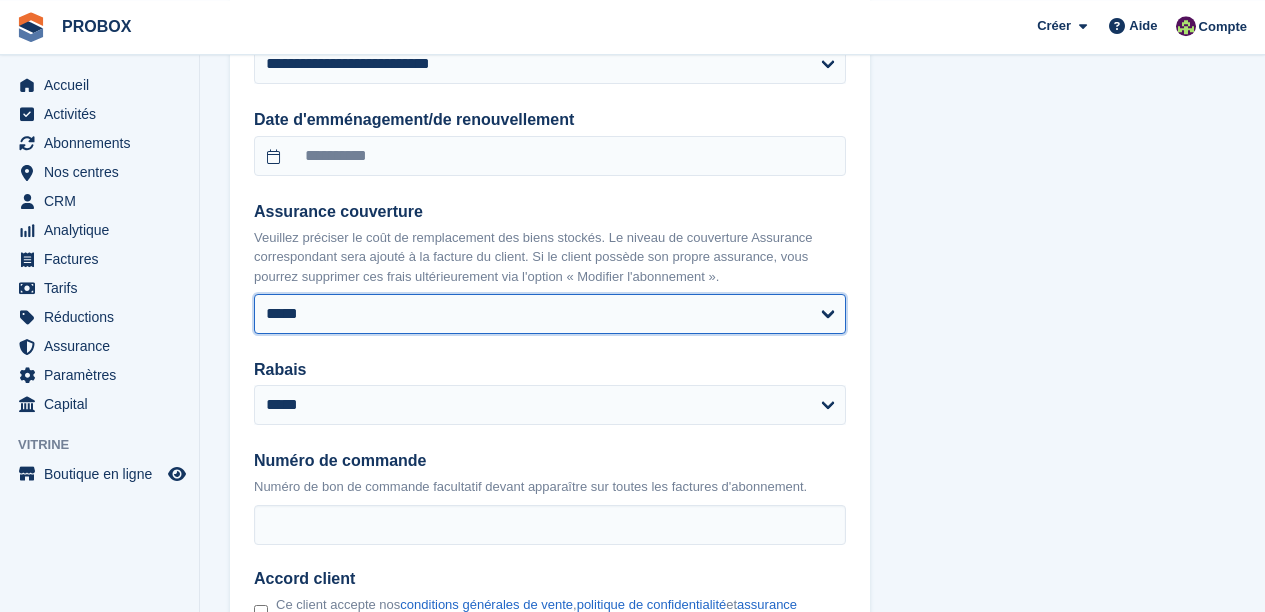 select on "****" 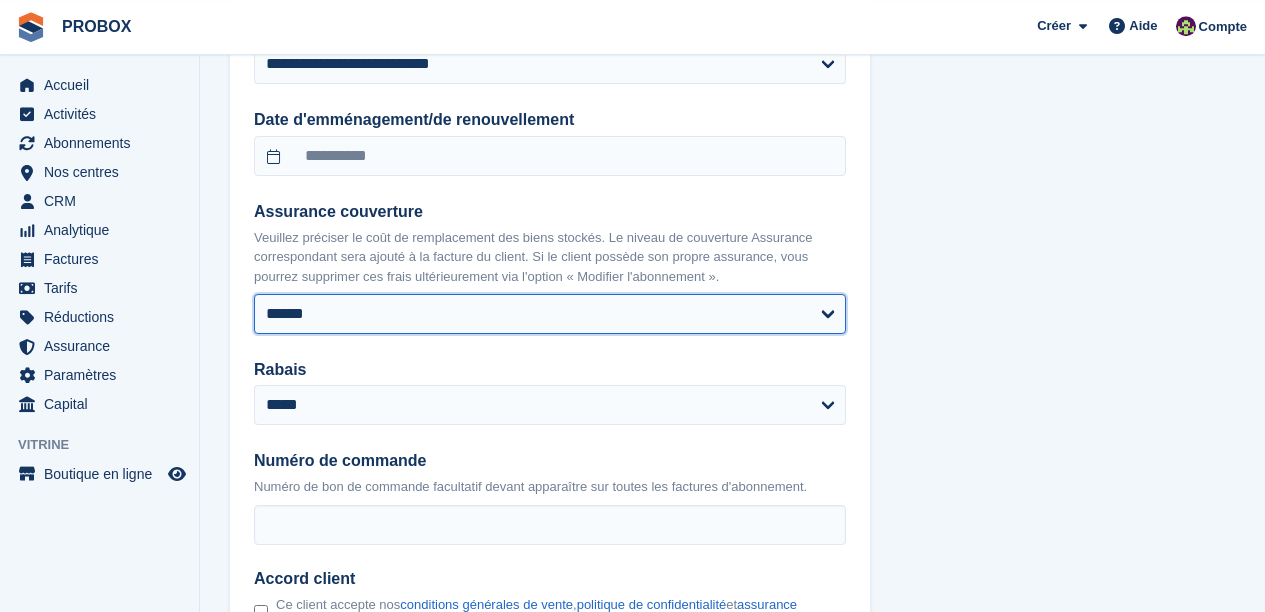 click on "*******" at bounding box center (0, 0) 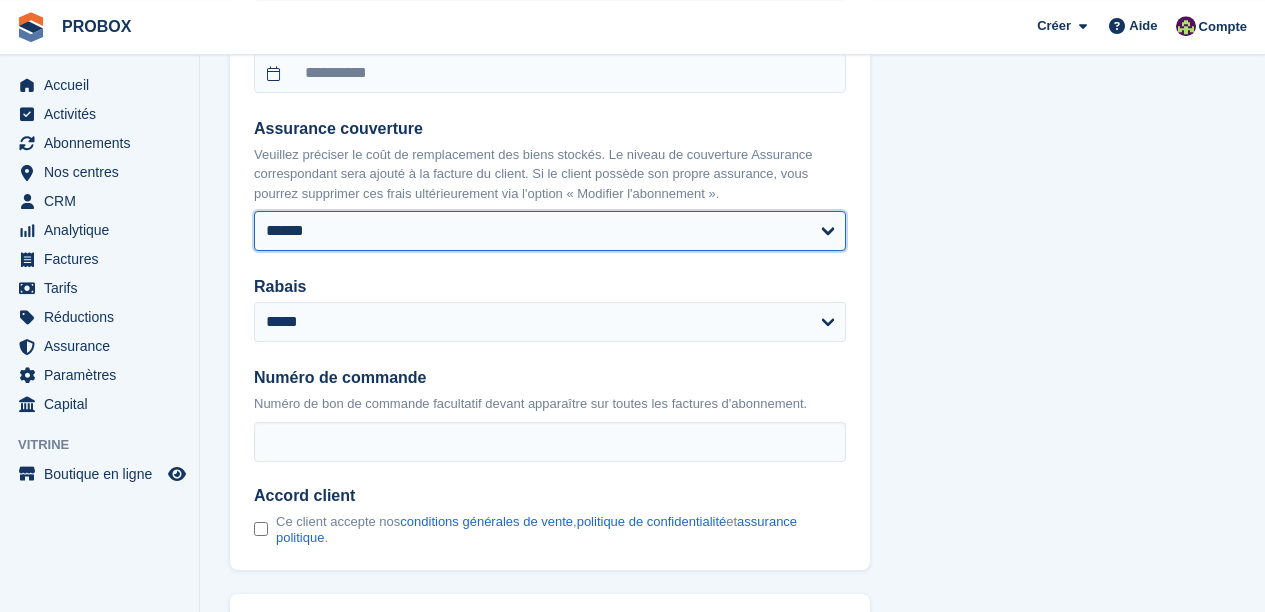 scroll, scrollTop: 1836, scrollLeft: 0, axis: vertical 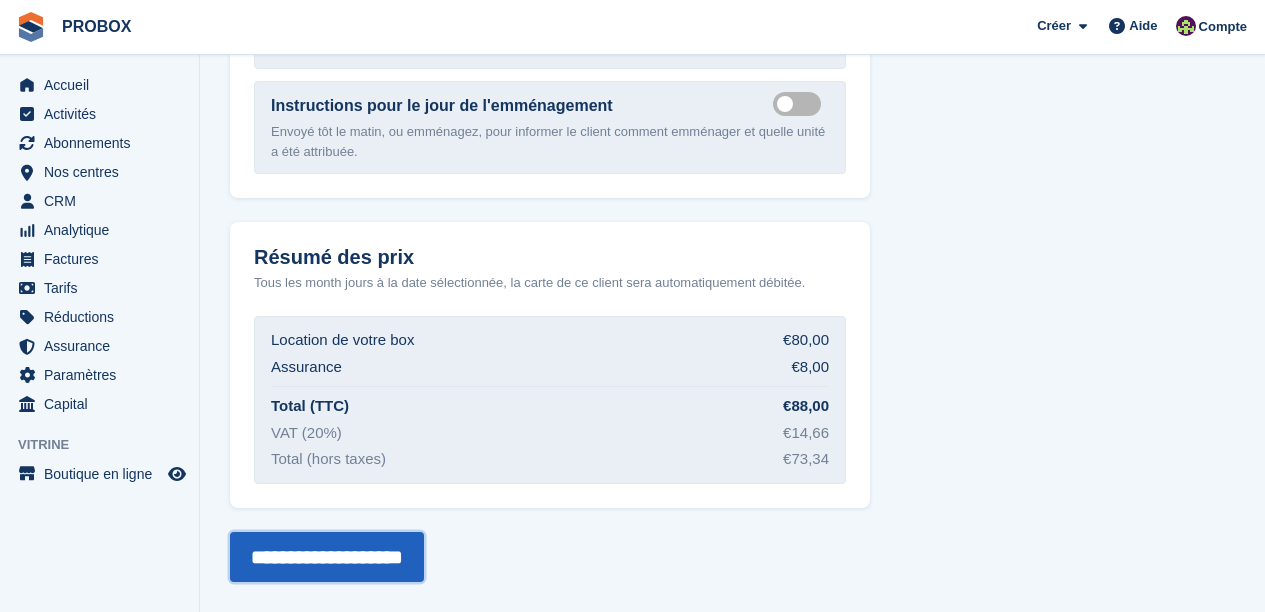 click on "**********" at bounding box center (327, 557) 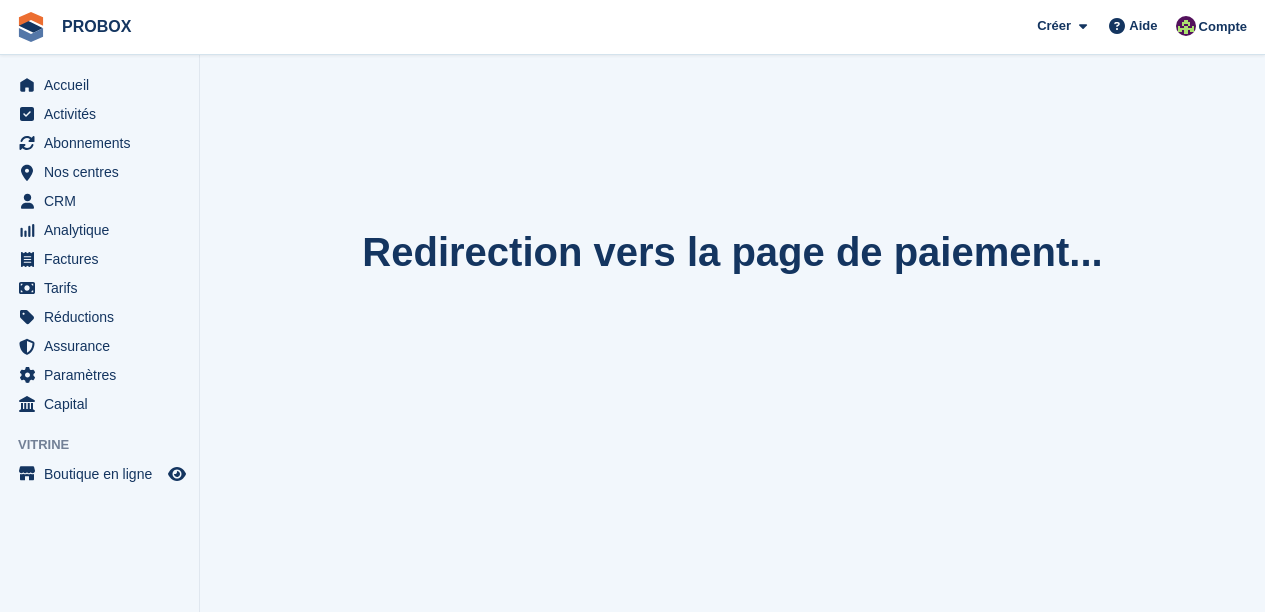 scroll, scrollTop: 0, scrollLeft: 0, axis: both 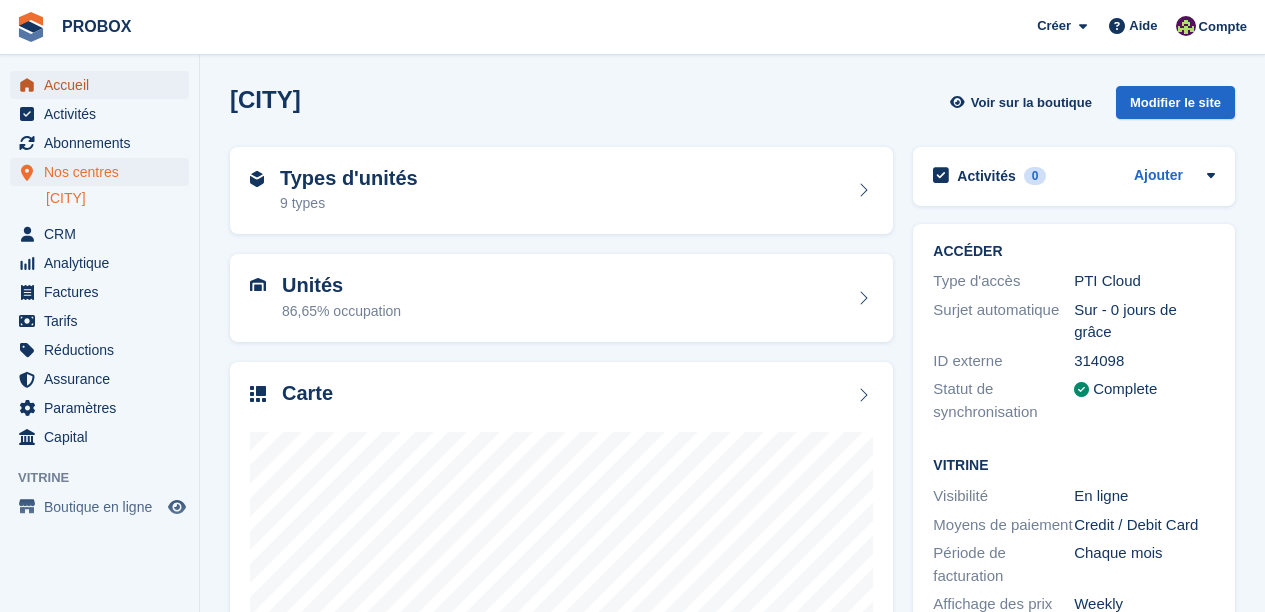 click on "Accueil" at bounding box center (104, 85) 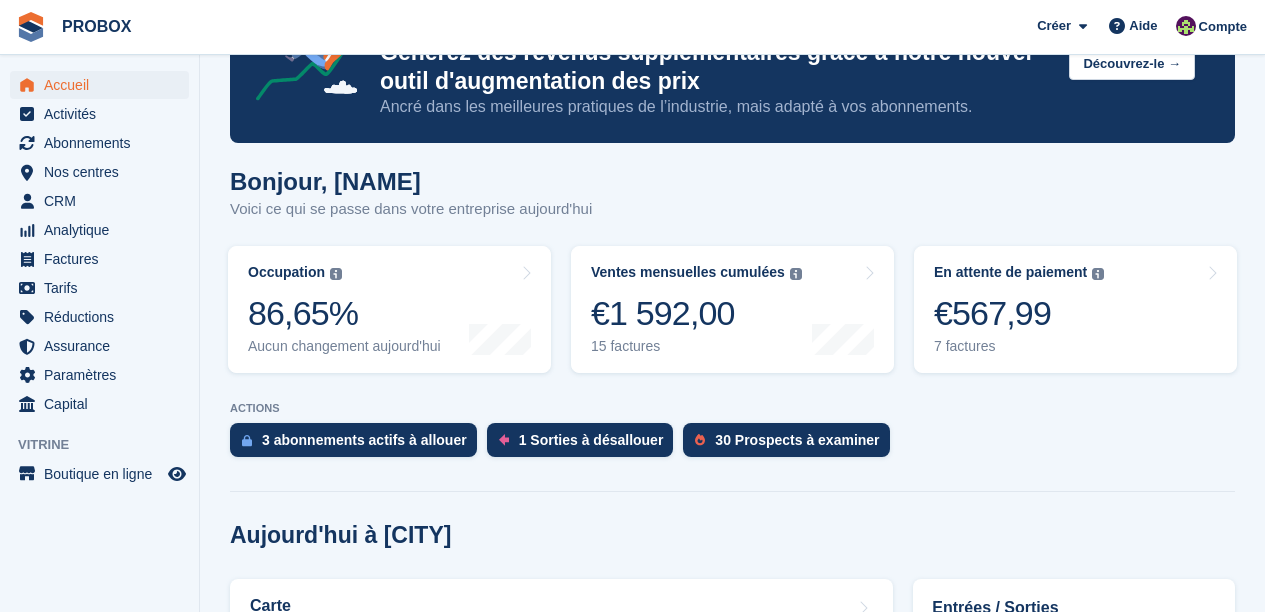 scroll, scrollTop: 103, scrollLeft: 0, axis: vertical 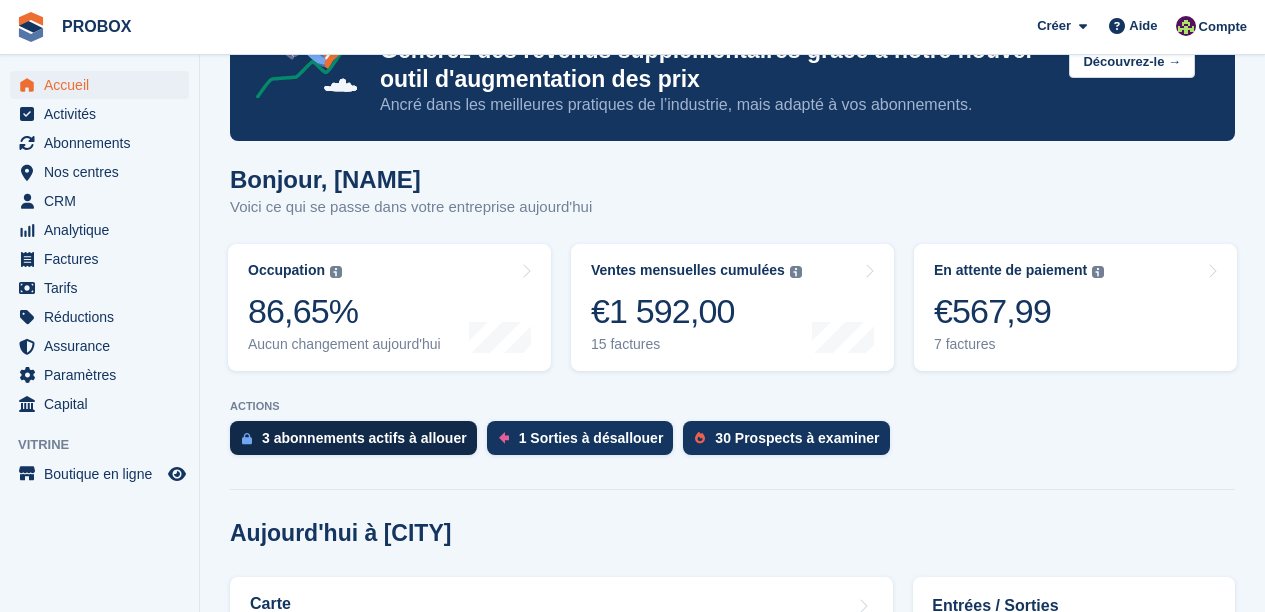click on "3
abonnements actifs à allouer" at bounding box center (364, 438) 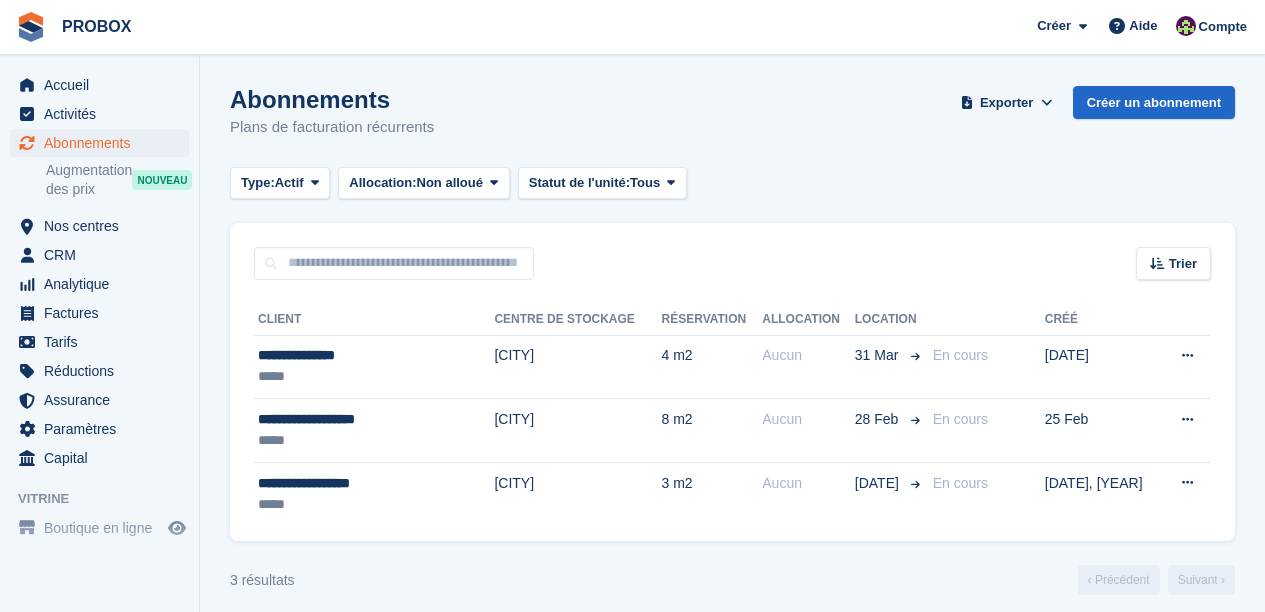 scroll, scrollTop: 0, scrollLeft: 0, axis: both 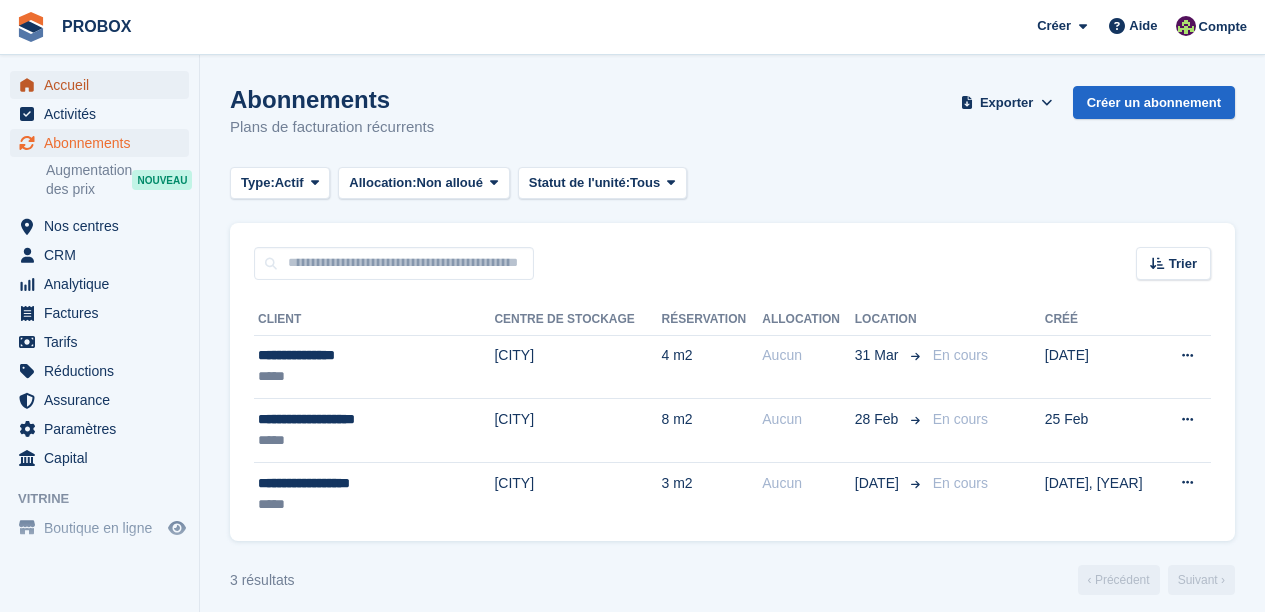 click on "Accueil" at bounding box center [104, 85] 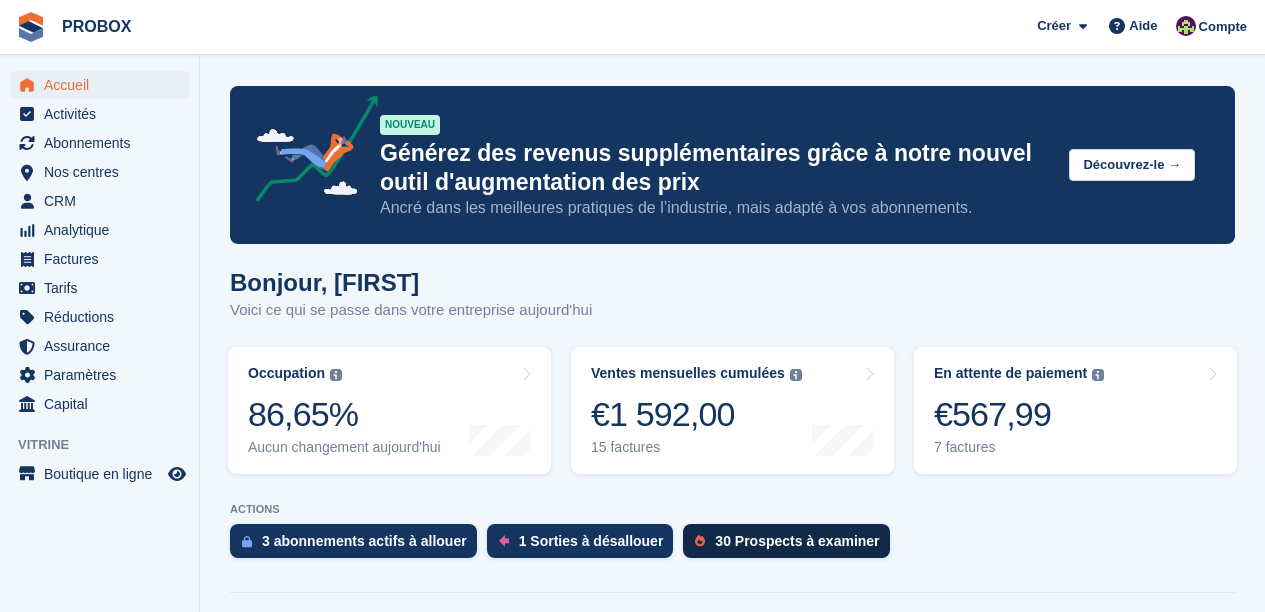 scroll, scrollTop: 0, scrollLeft: 0, axis: both 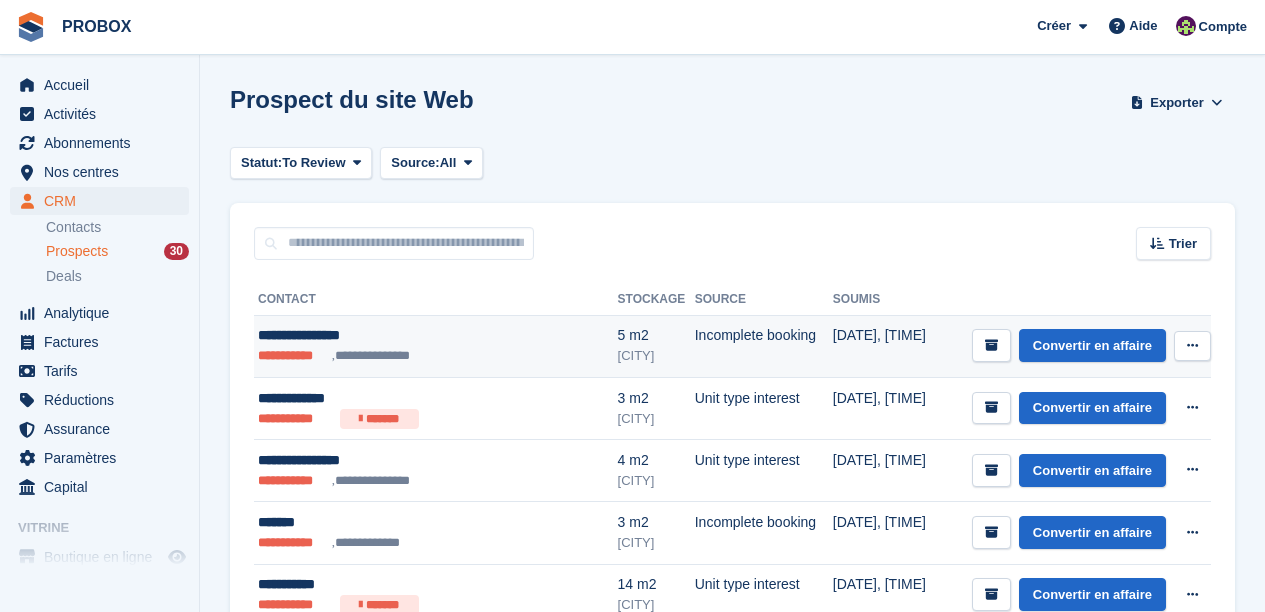 click on "**********" at bounding box center [416, 335] 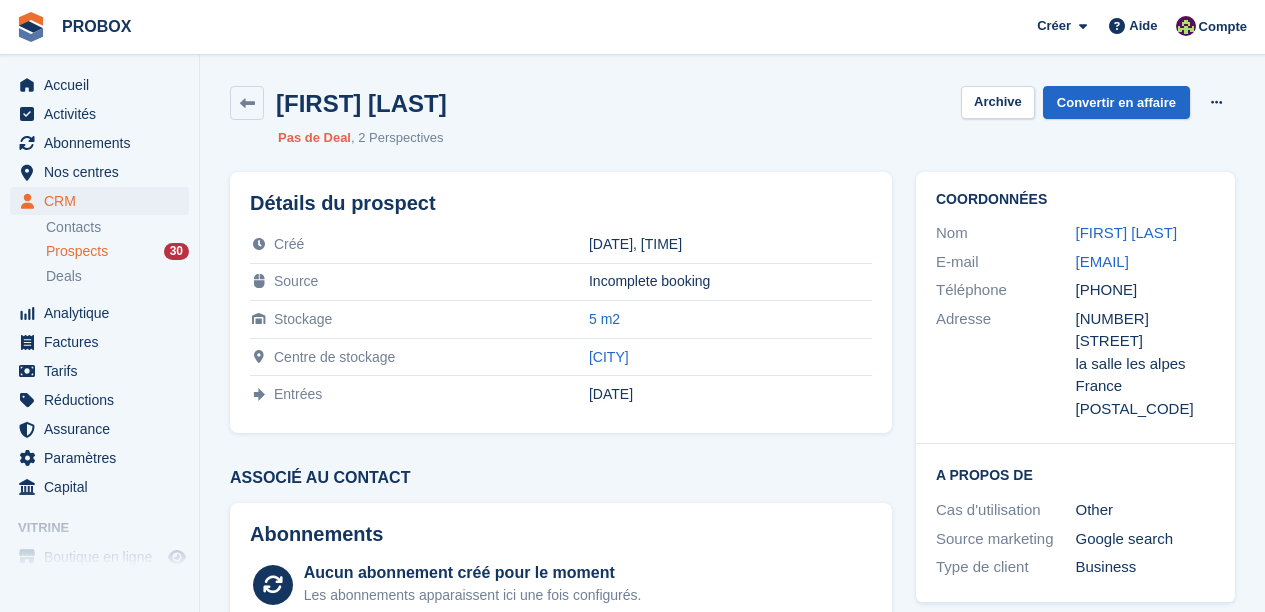 scroll, scrollTop: 0, scrollLeft: 0, axis: both 